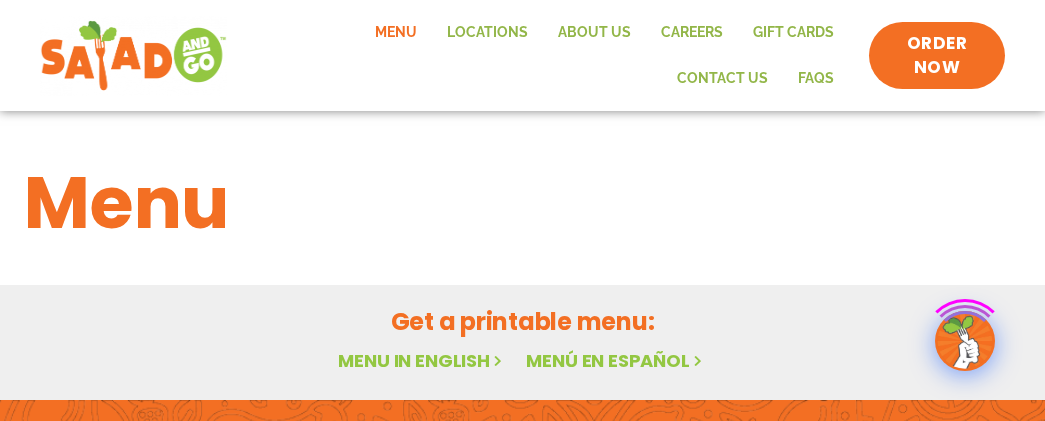scroll, scrollTop: 0, scrollLeft: 0, axis: both 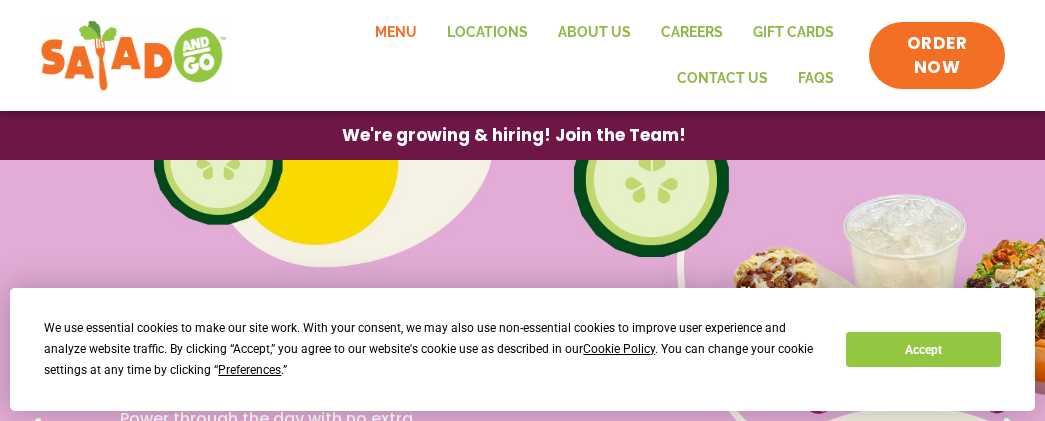 click on "Menu" 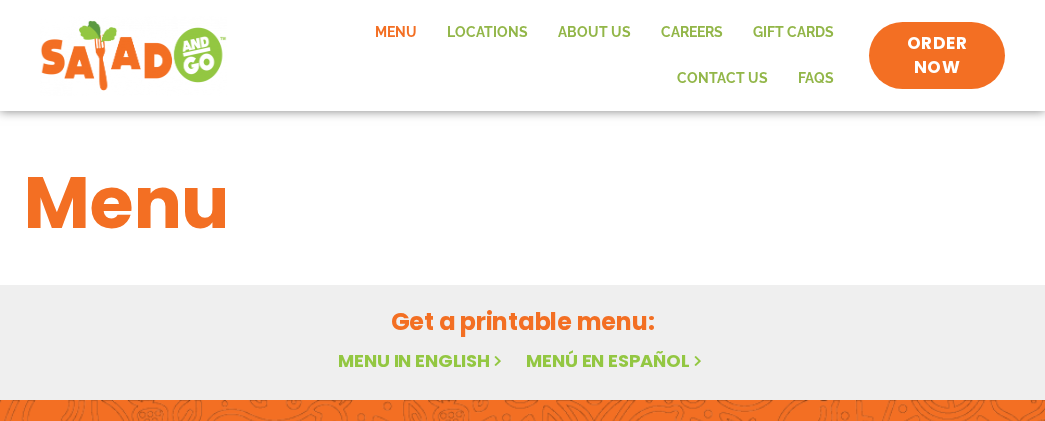 scroll, scrollTop: 0, scrollLeft: 0, axis: both 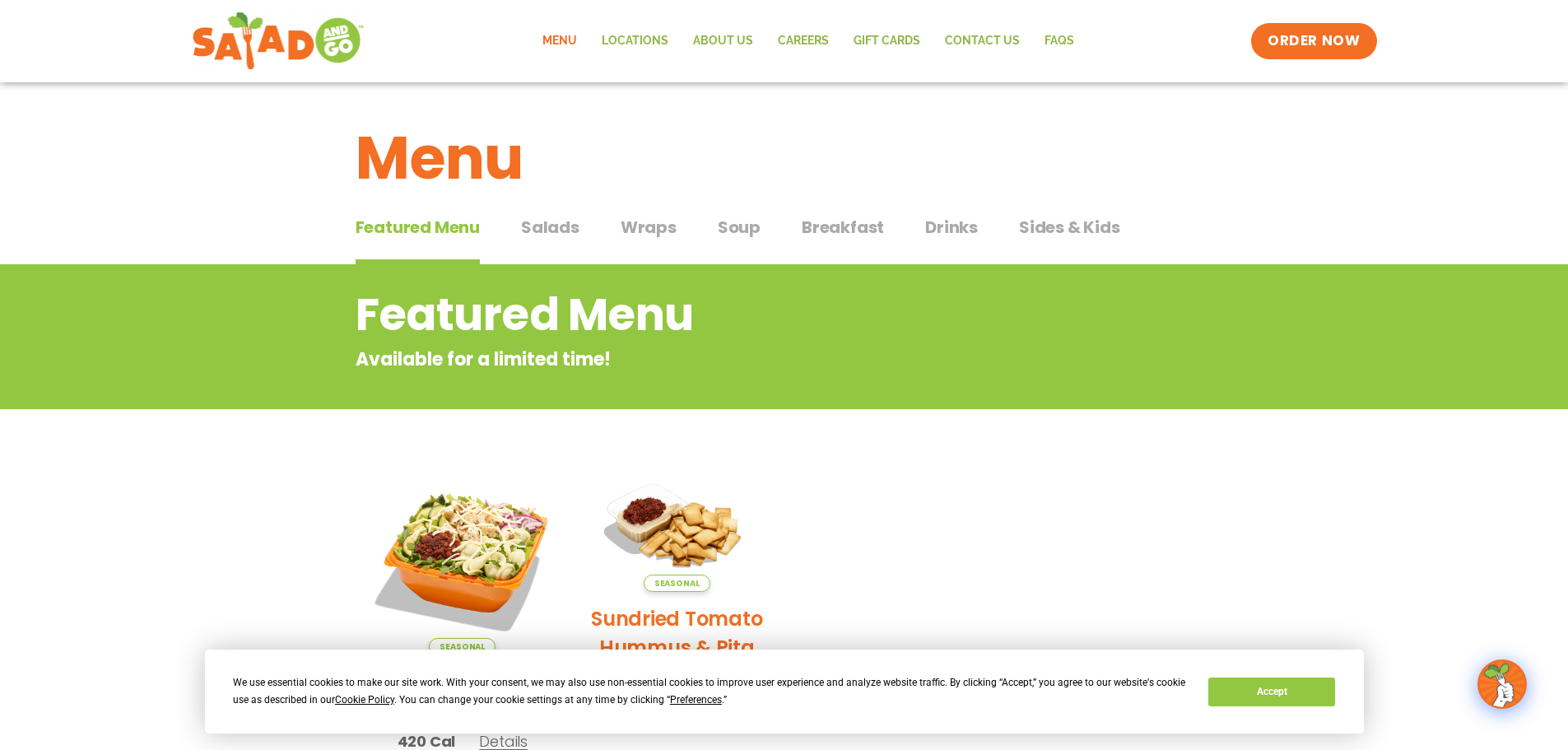click on "Salads" at bounding box center (550, 227) 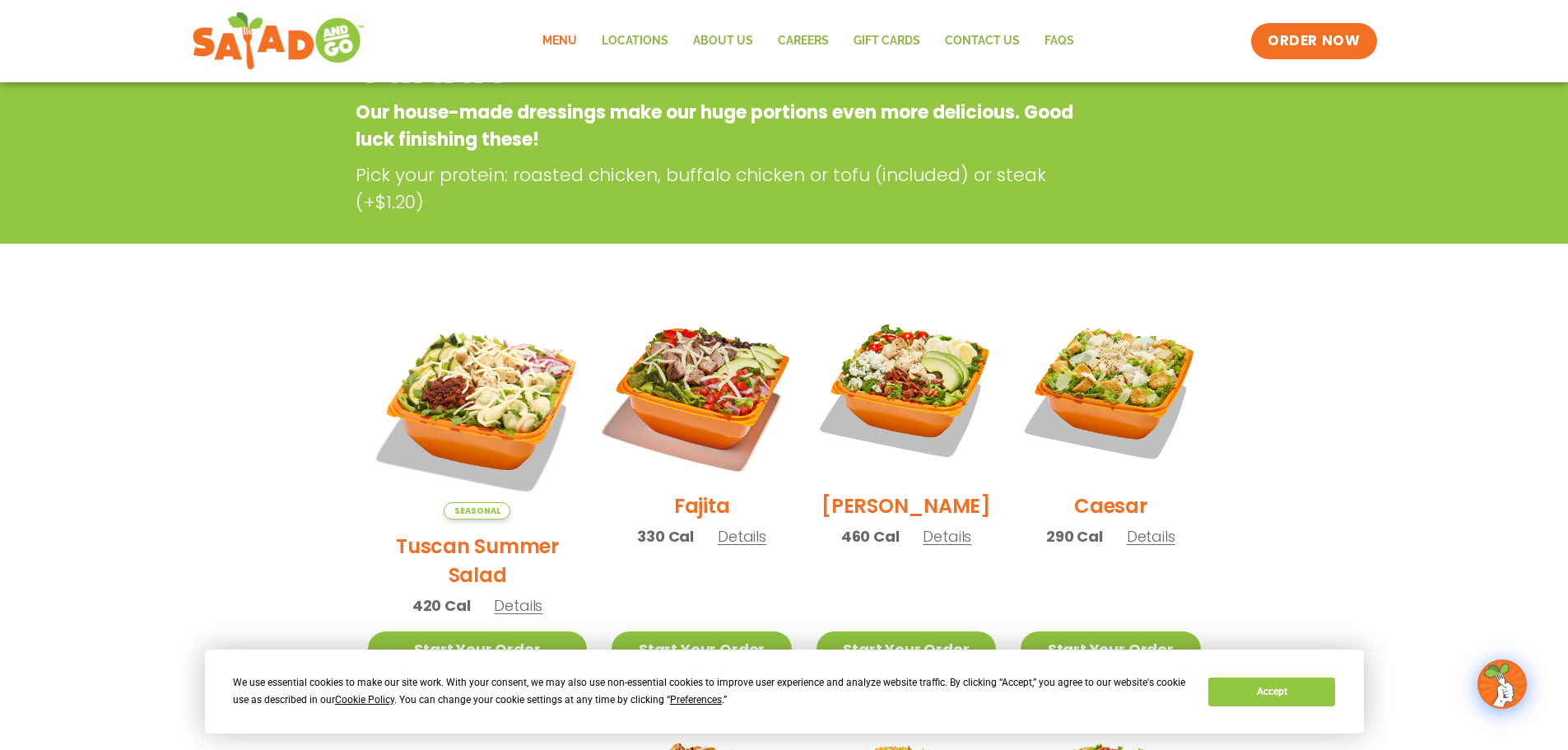 scroll, scrollTop: 82, scrollLeft: 0, axis: vertical 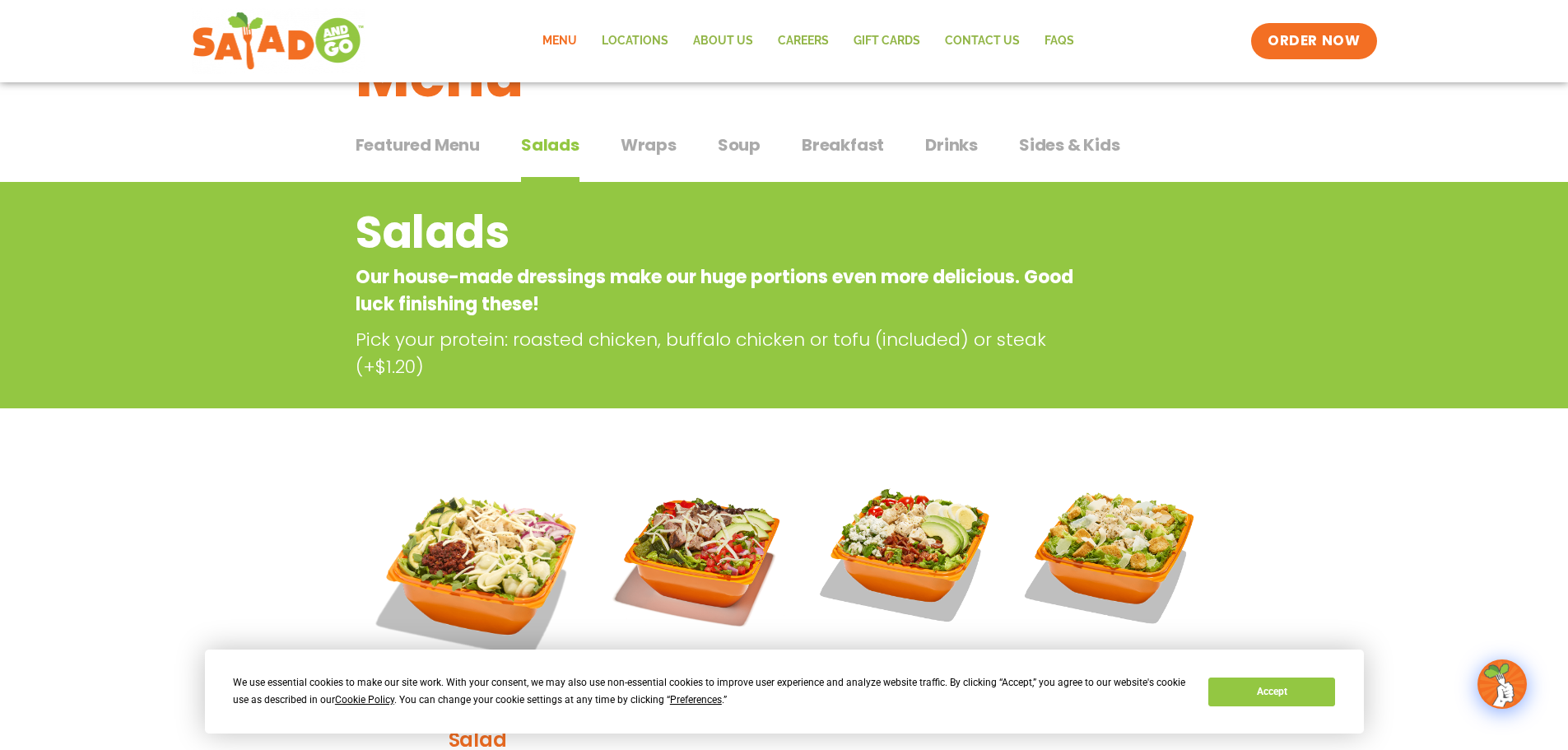 click on "Wraps" at bounding box center [649, 145] 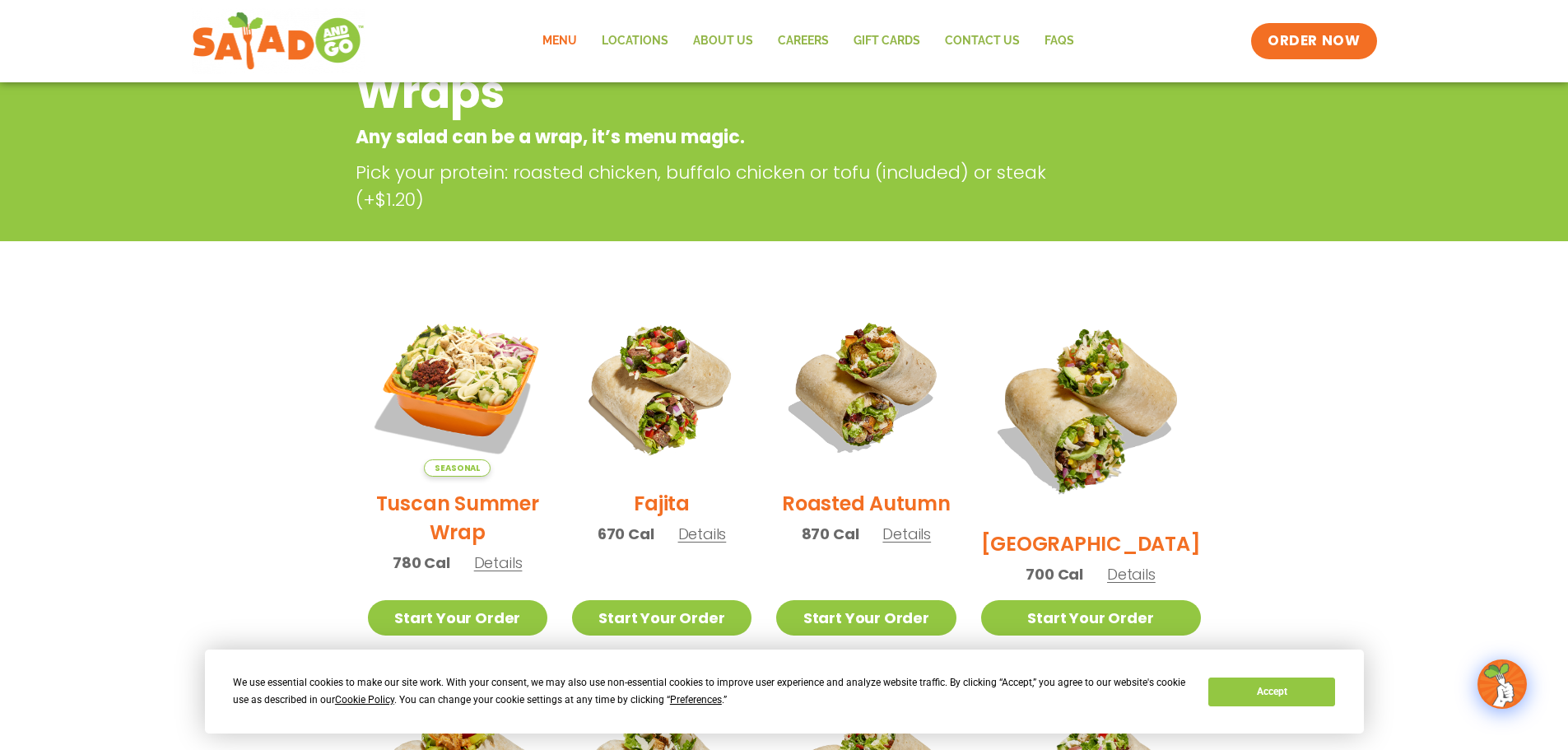 scroll, scrollTop: 82, scrollLeft: 0, axis: vertical 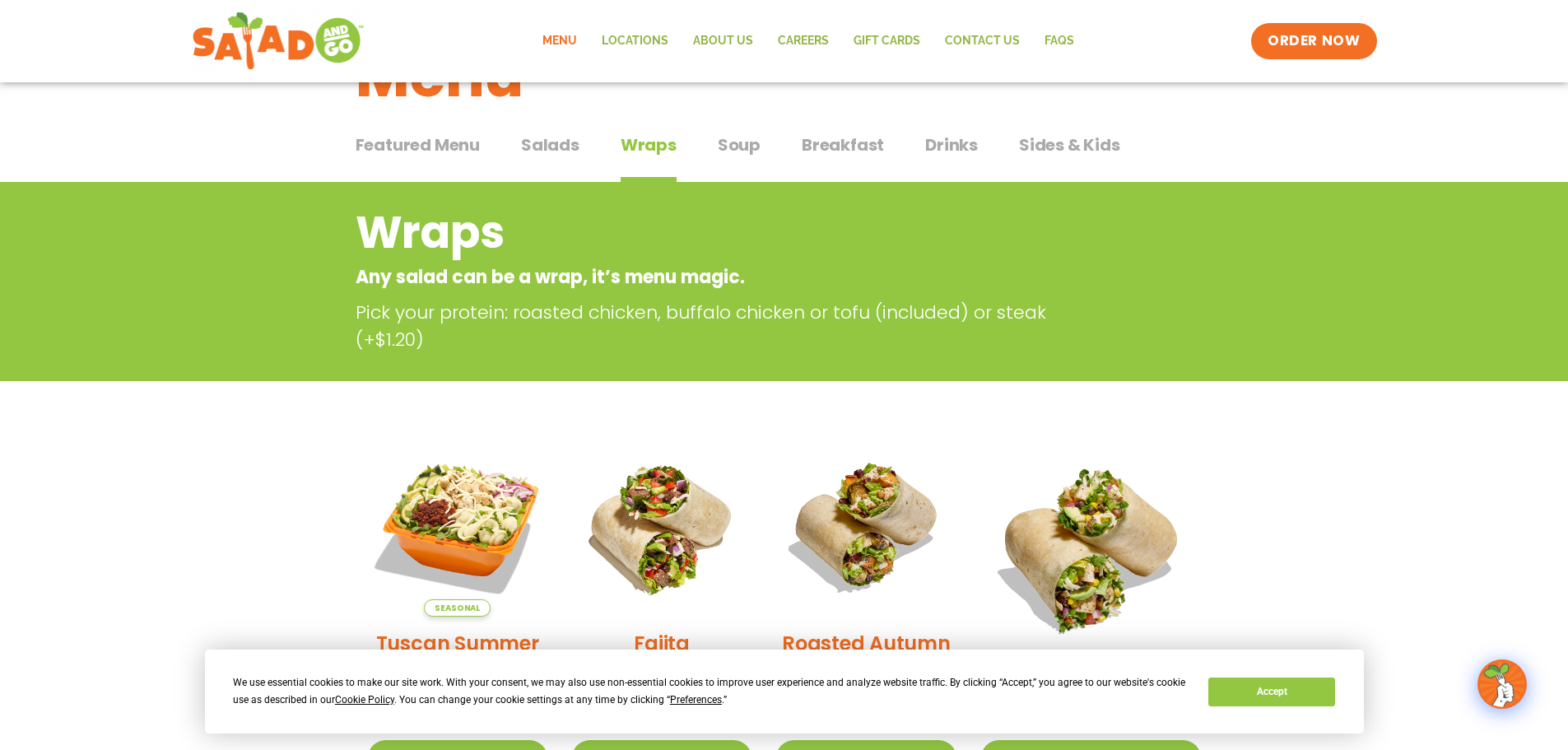 click on "Salads" at bounding box center [550, 145] 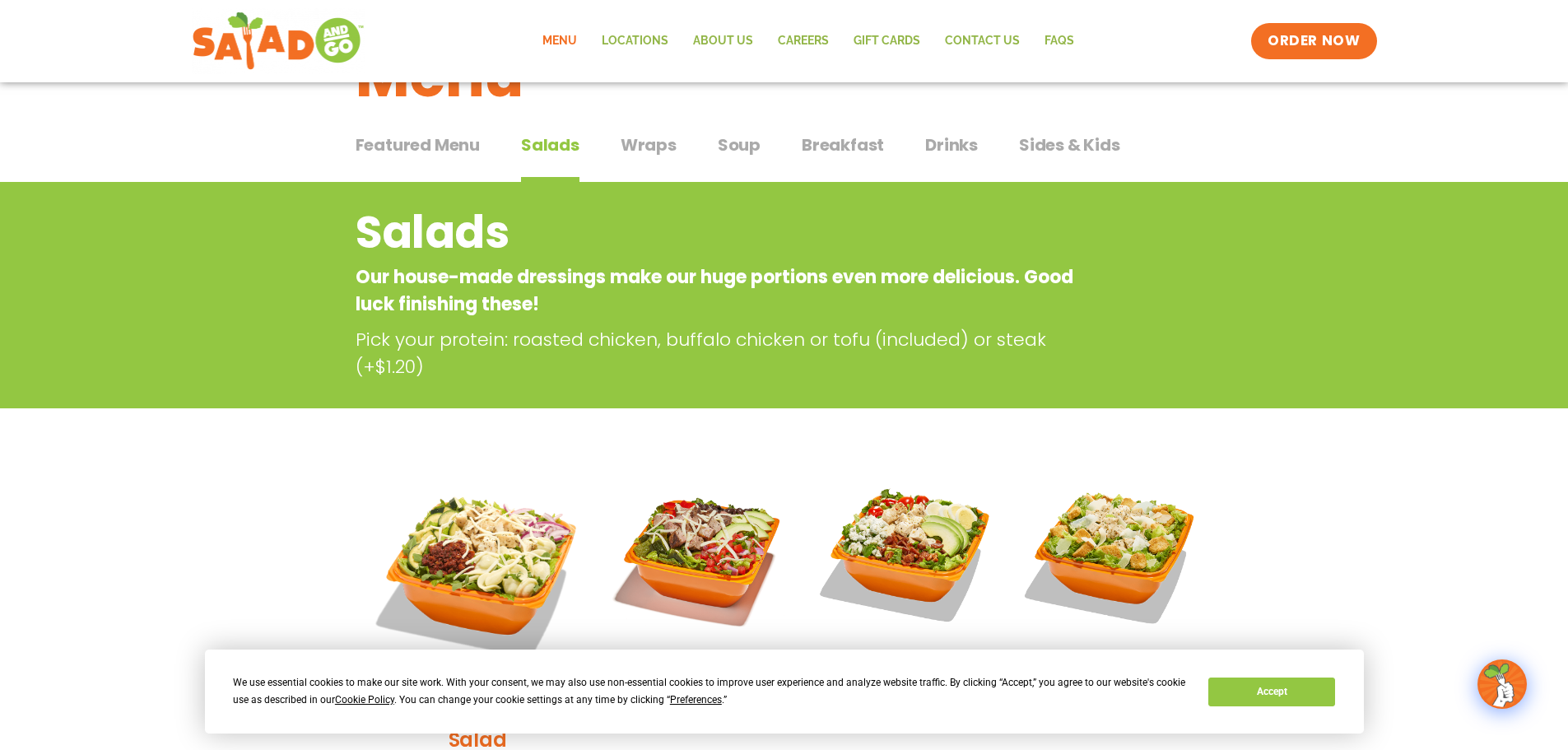 click on "Featured Menu" at bounding box center (417, 145) 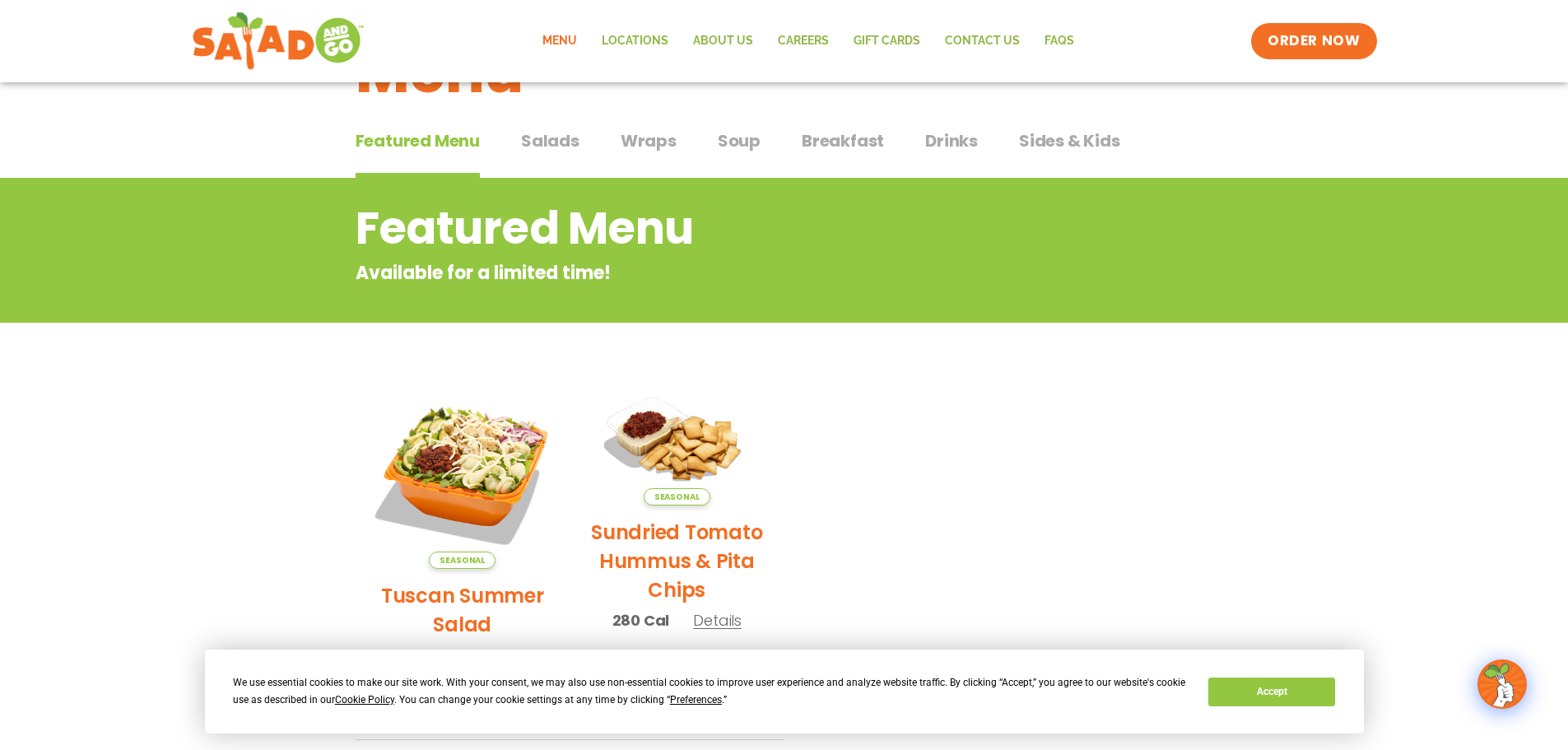 scroll, scrollTop: 82, scrollLeft: 0, axis: vertical 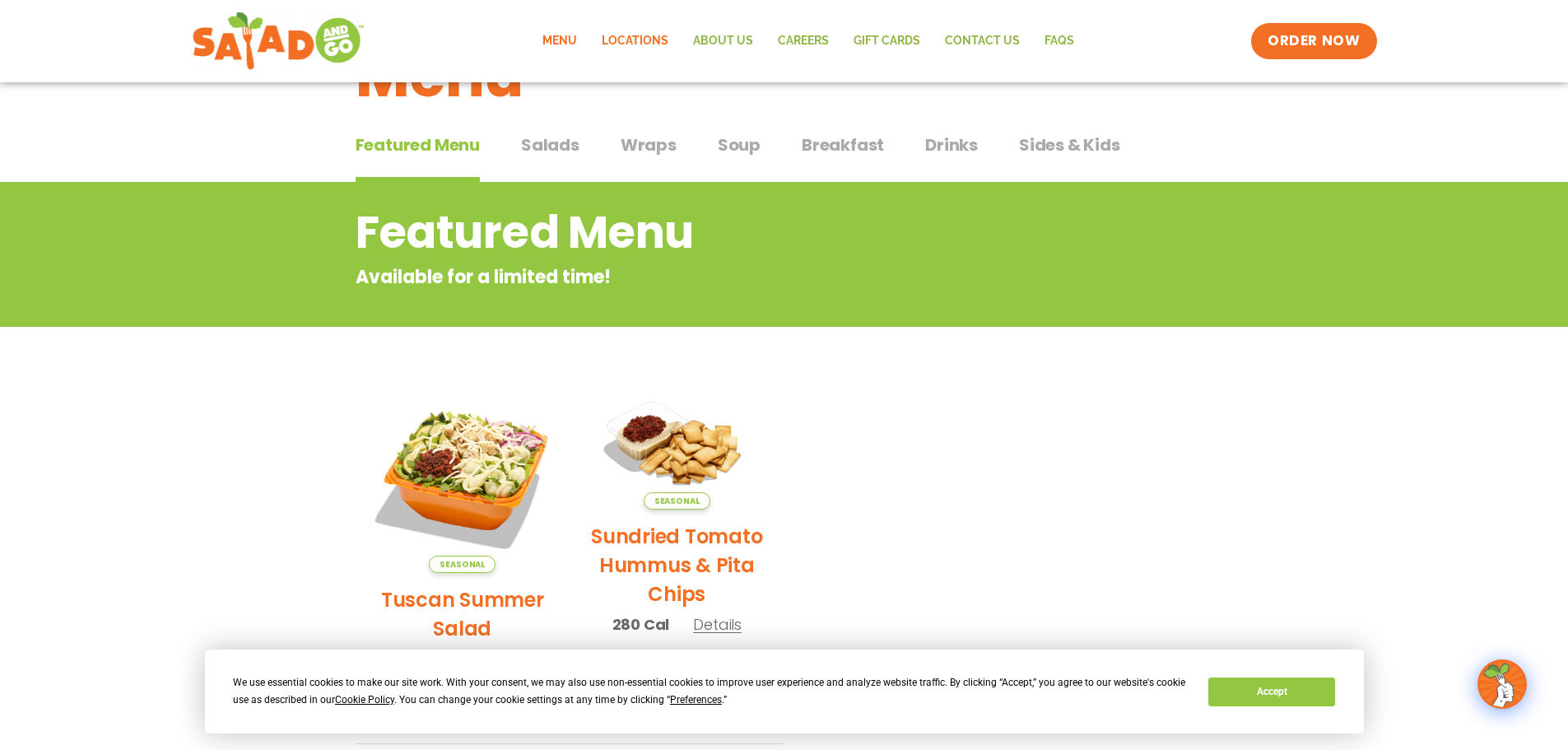 click on "Locations" 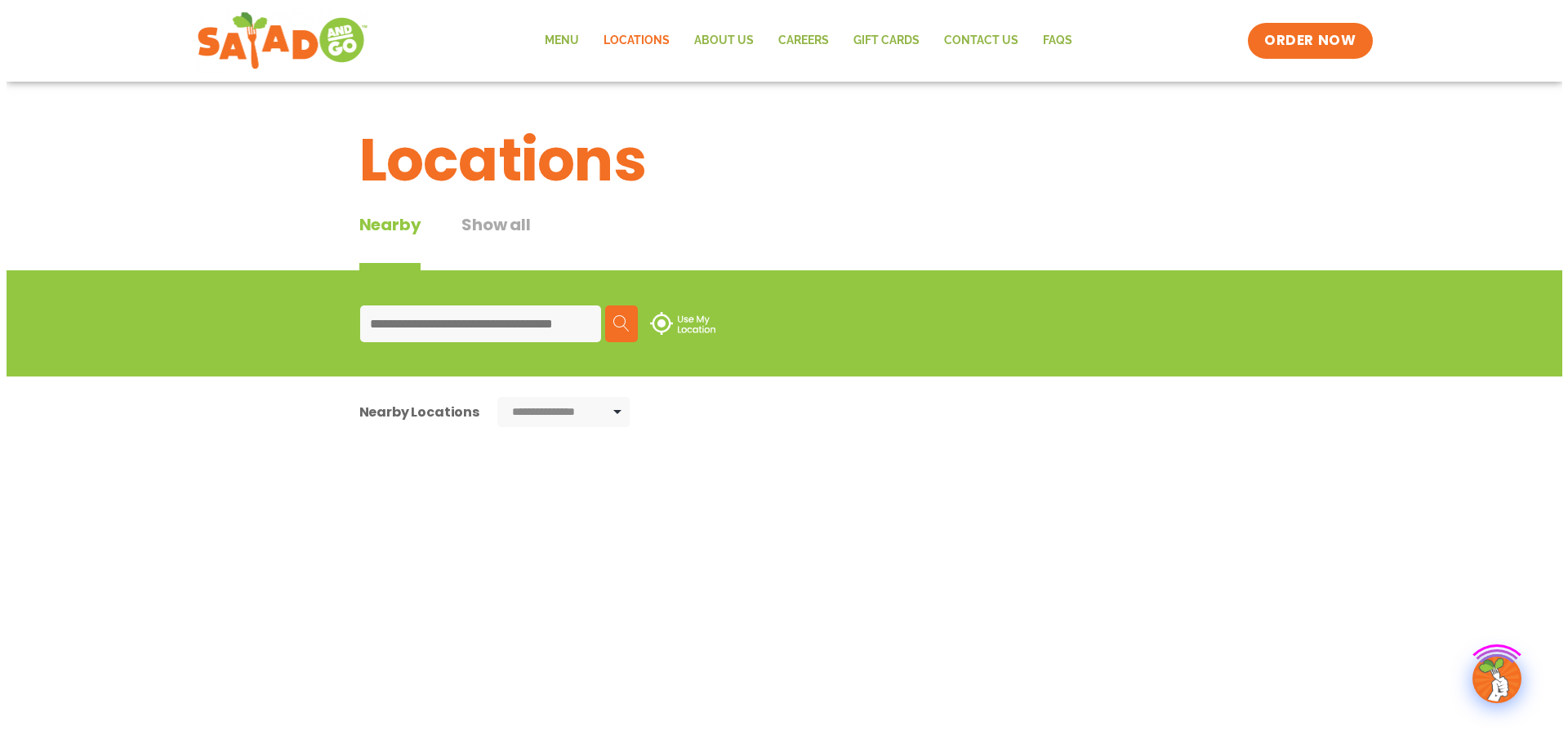 scroll, scrollTop: 0, scrollLeft: 0, axis: both 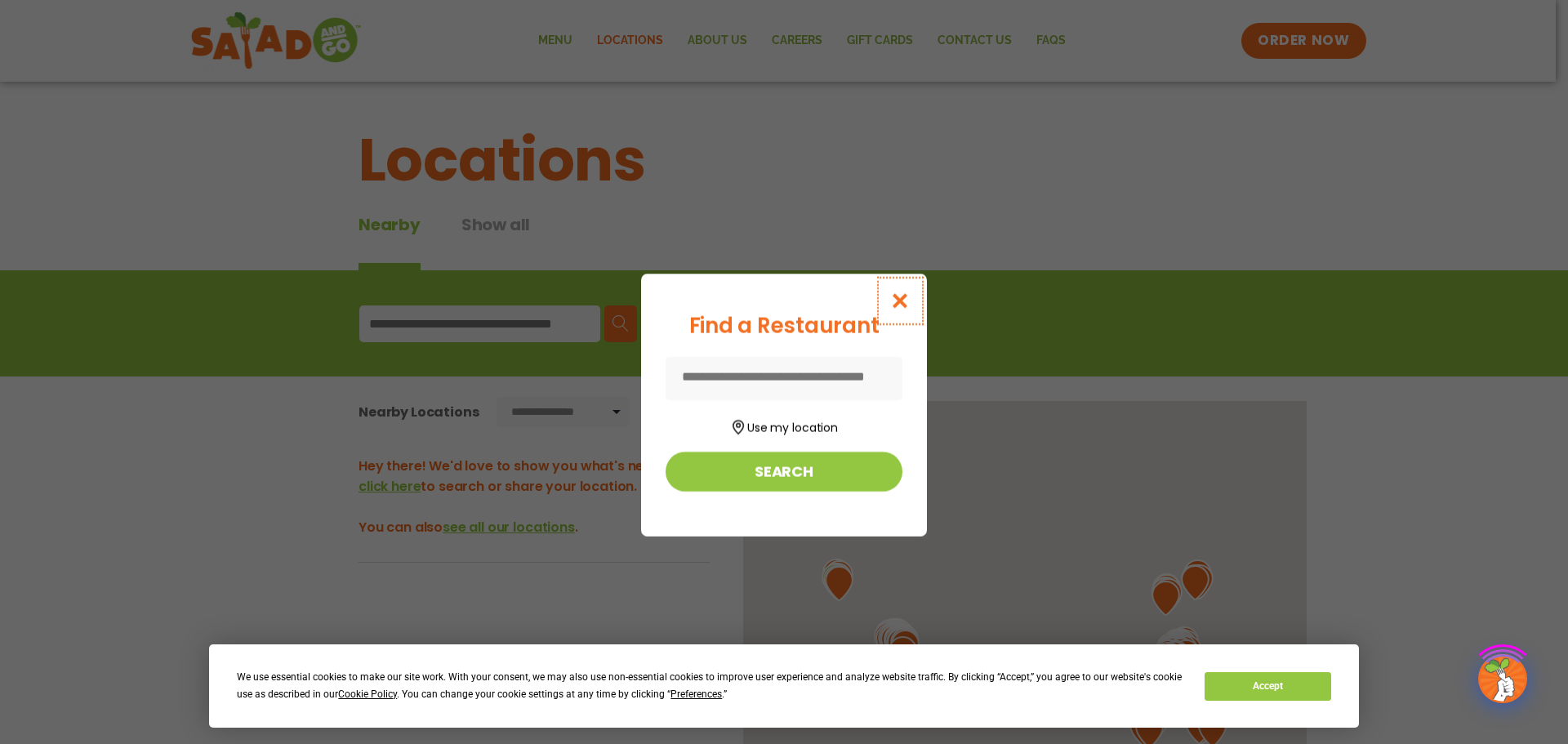 click at bounding box center (900, 301) 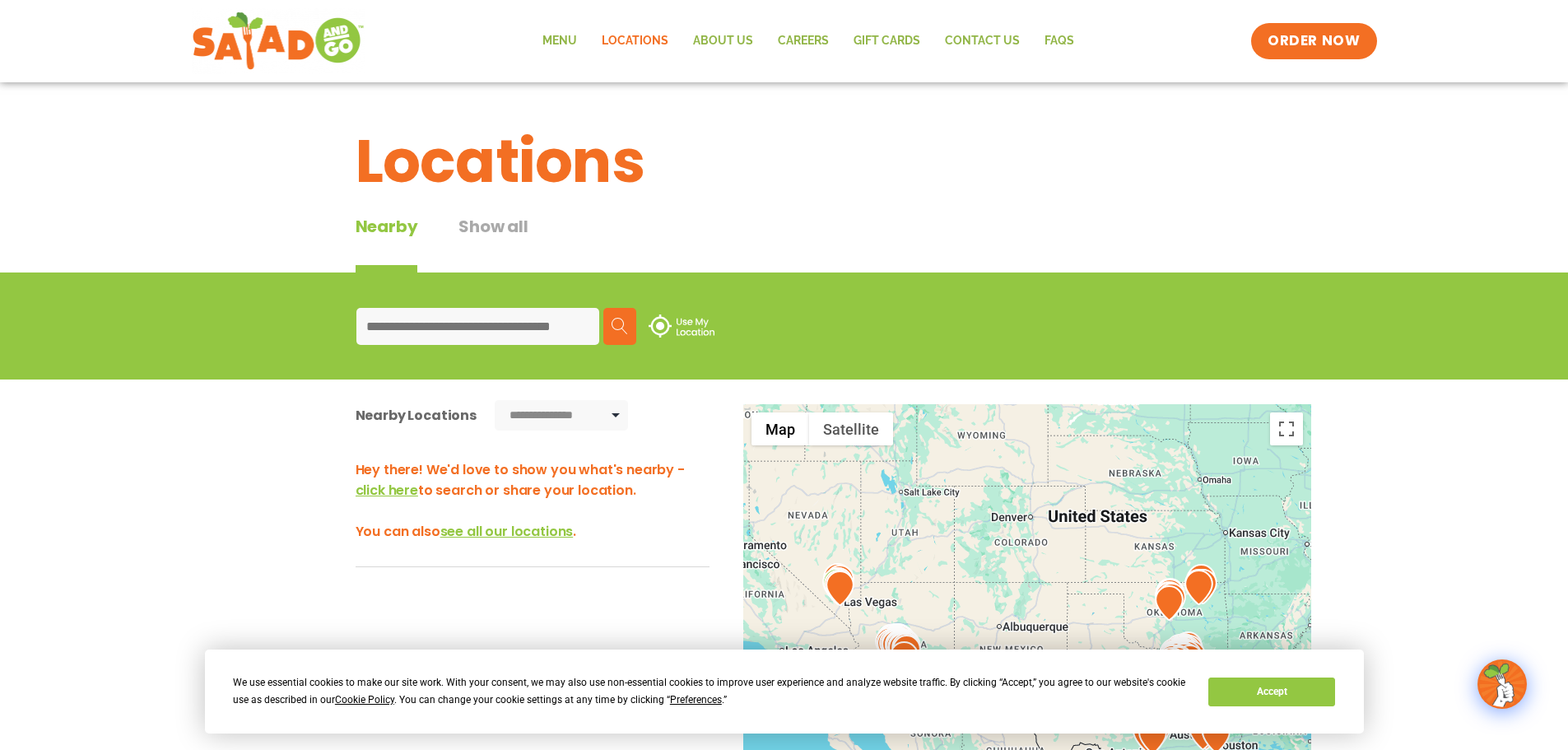 click at bounding box center (477, 326) 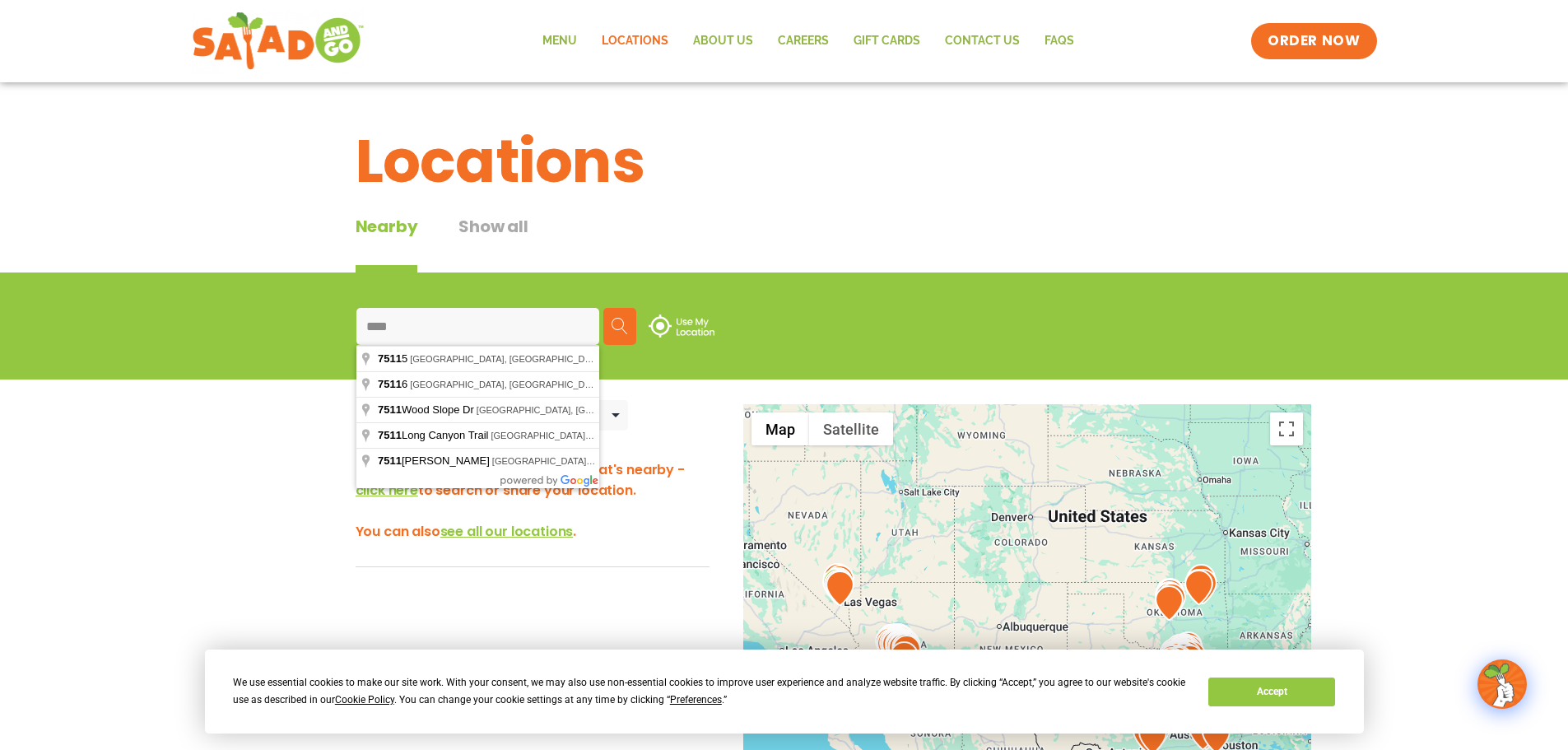 type on "*****" 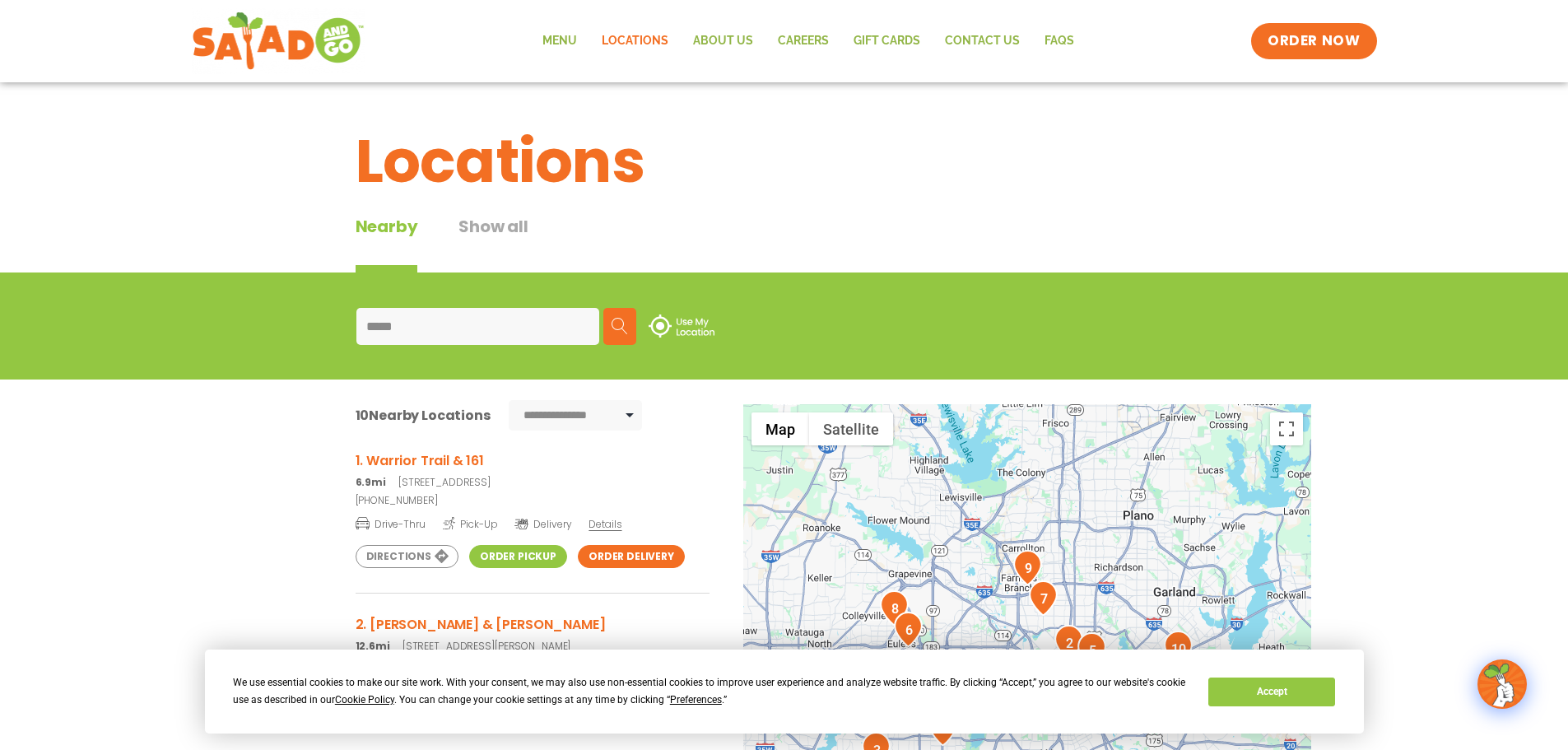 scroll, scrollTop: 0, scrollLeft: 0, axis: both 